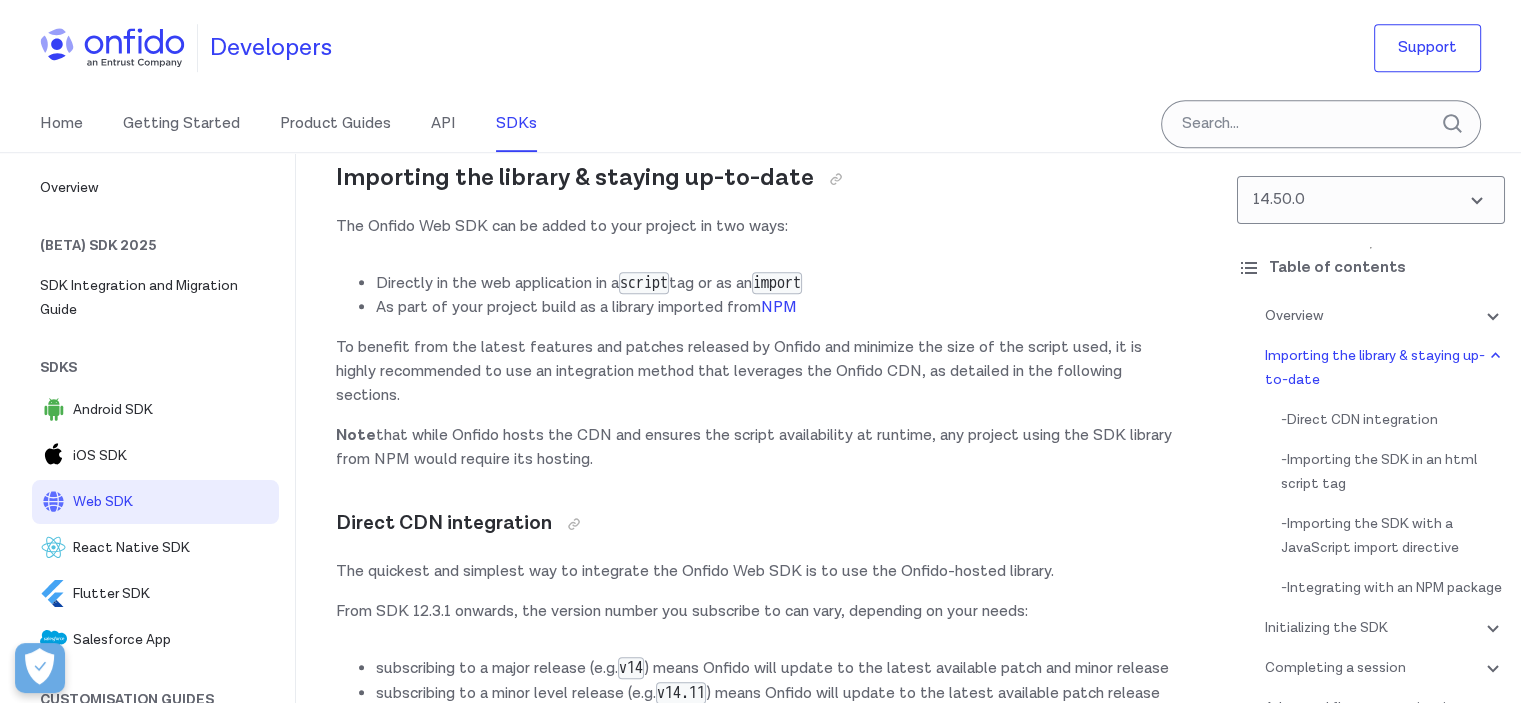 scroll, scrollTop: 1592, scrollLeft: 0, axis: vertical 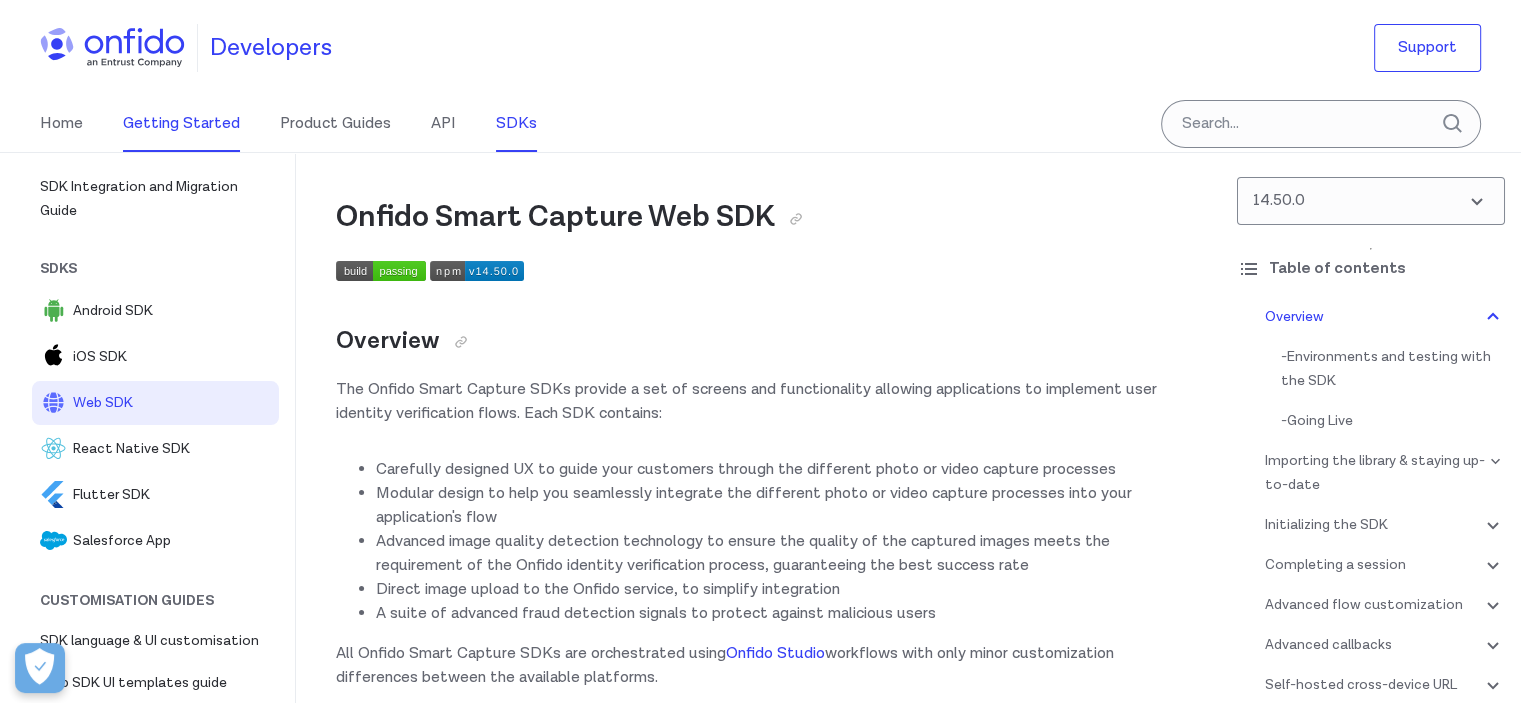 click on "Getting Started" at bounding box center (181, 124) 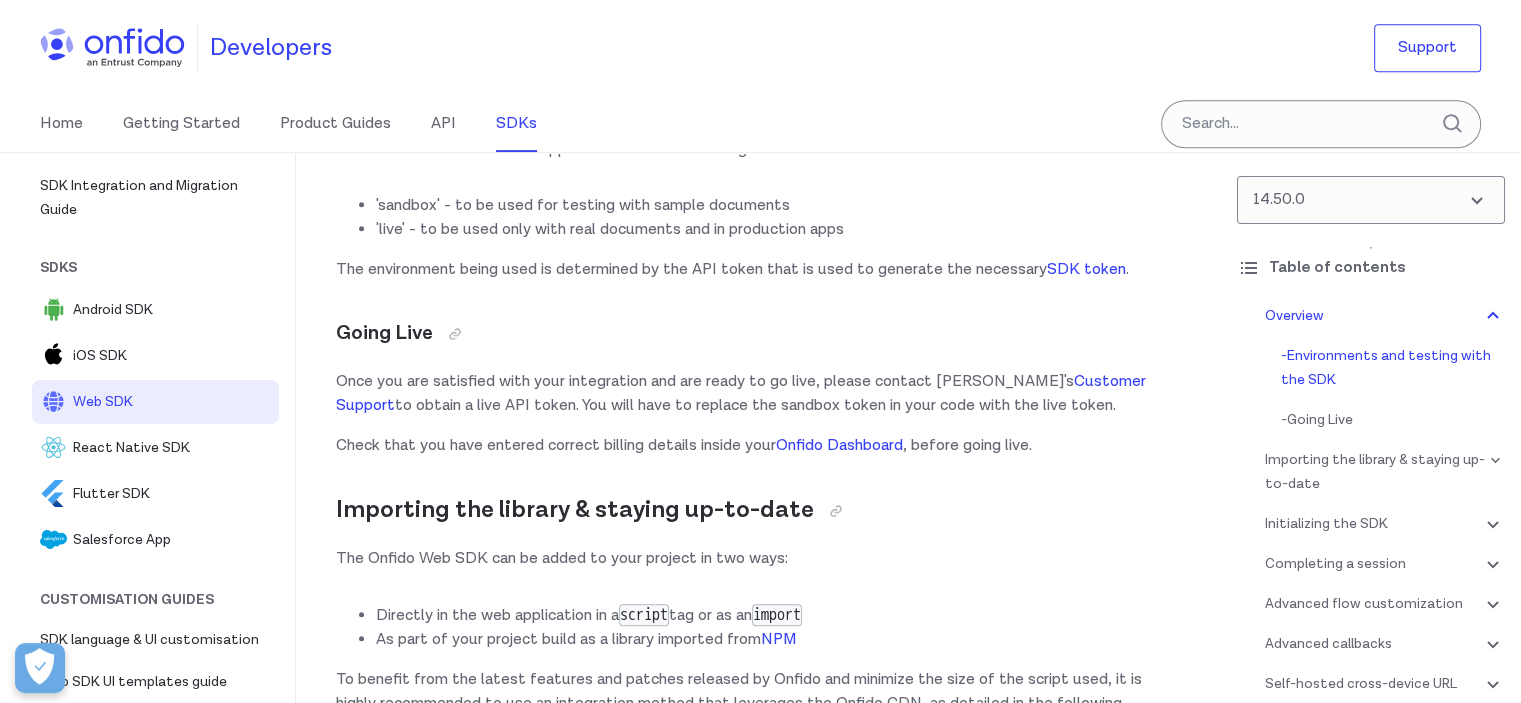 scroll, scrollTop: 1100, scrollLeft: 0, axis: vertical 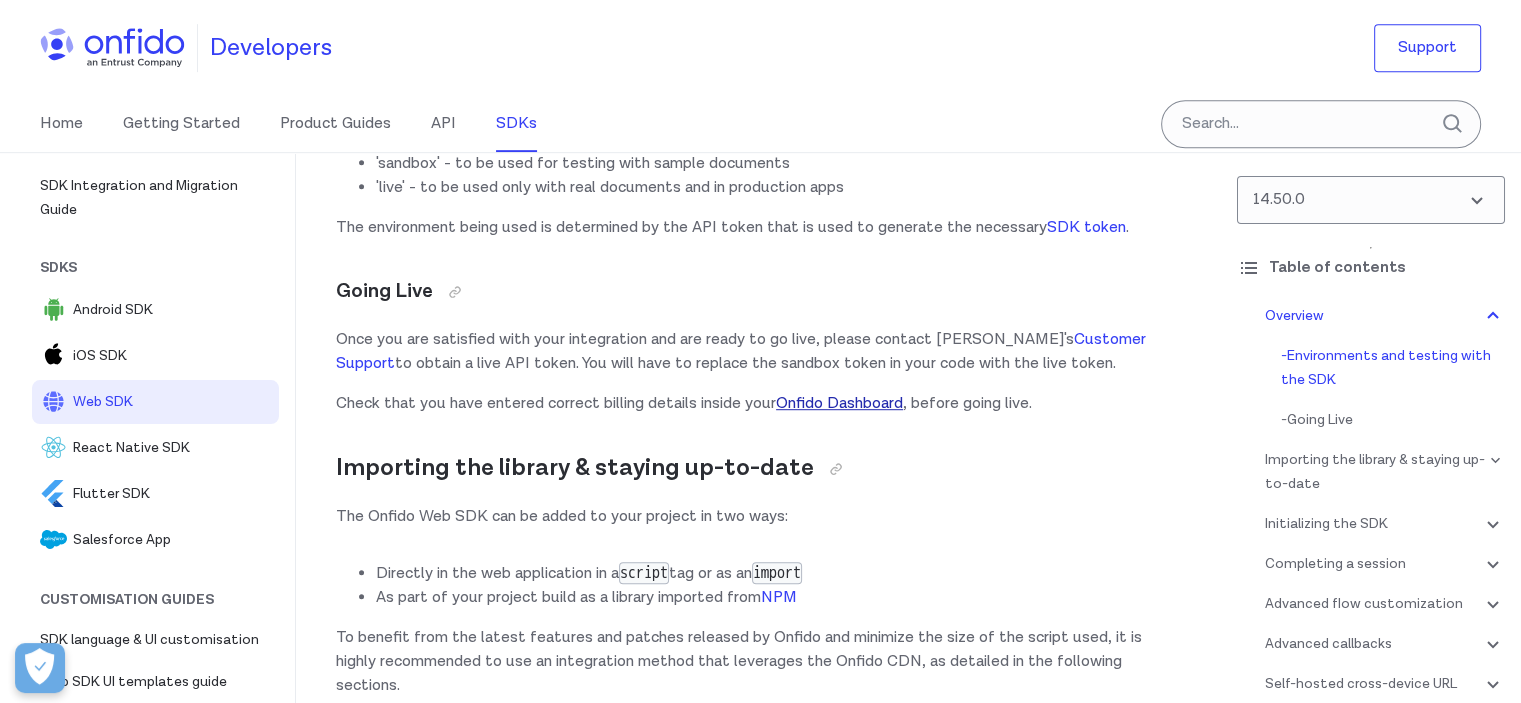 click on "Onfido Dashboard" at bounding box center [839, 403] 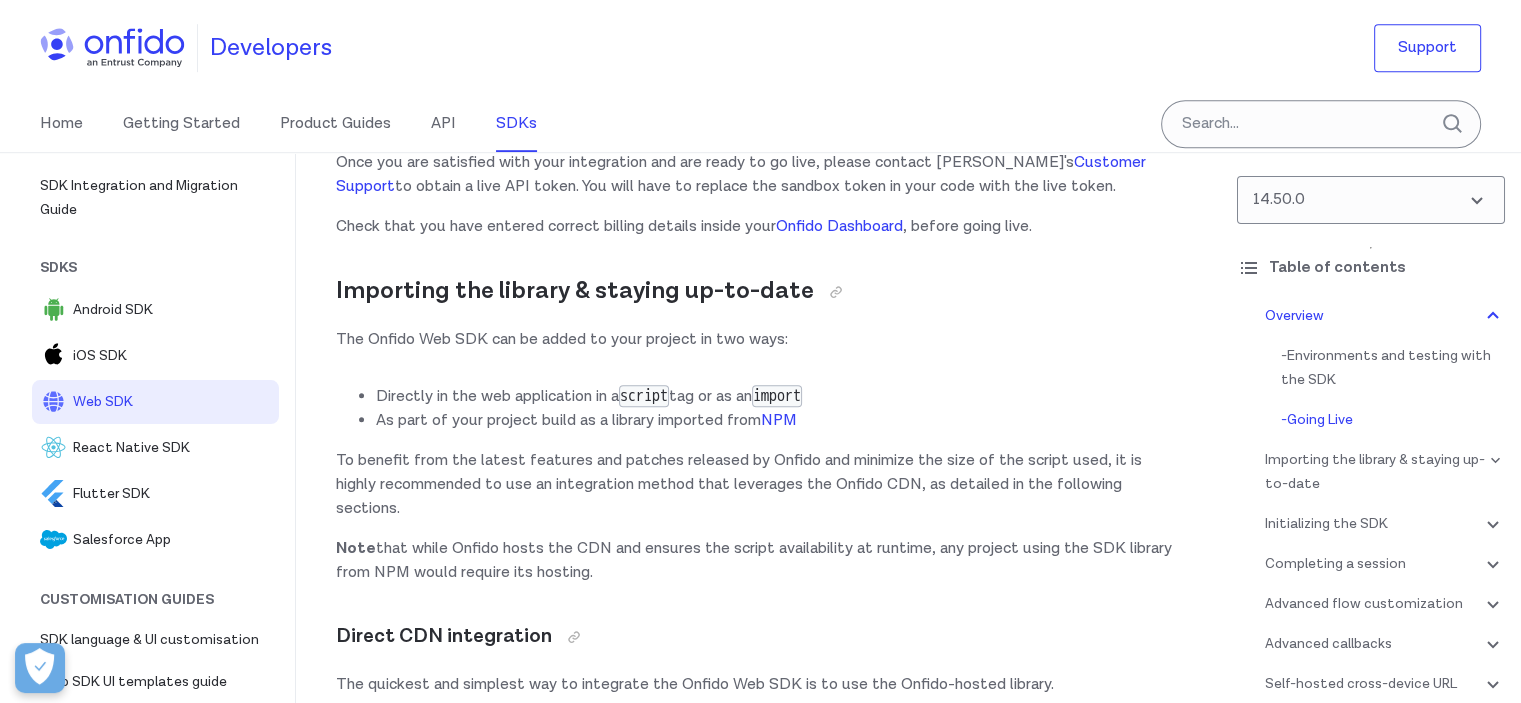 scroll, scrollTop: 1300, scrollLeft: 0, axis: vertical 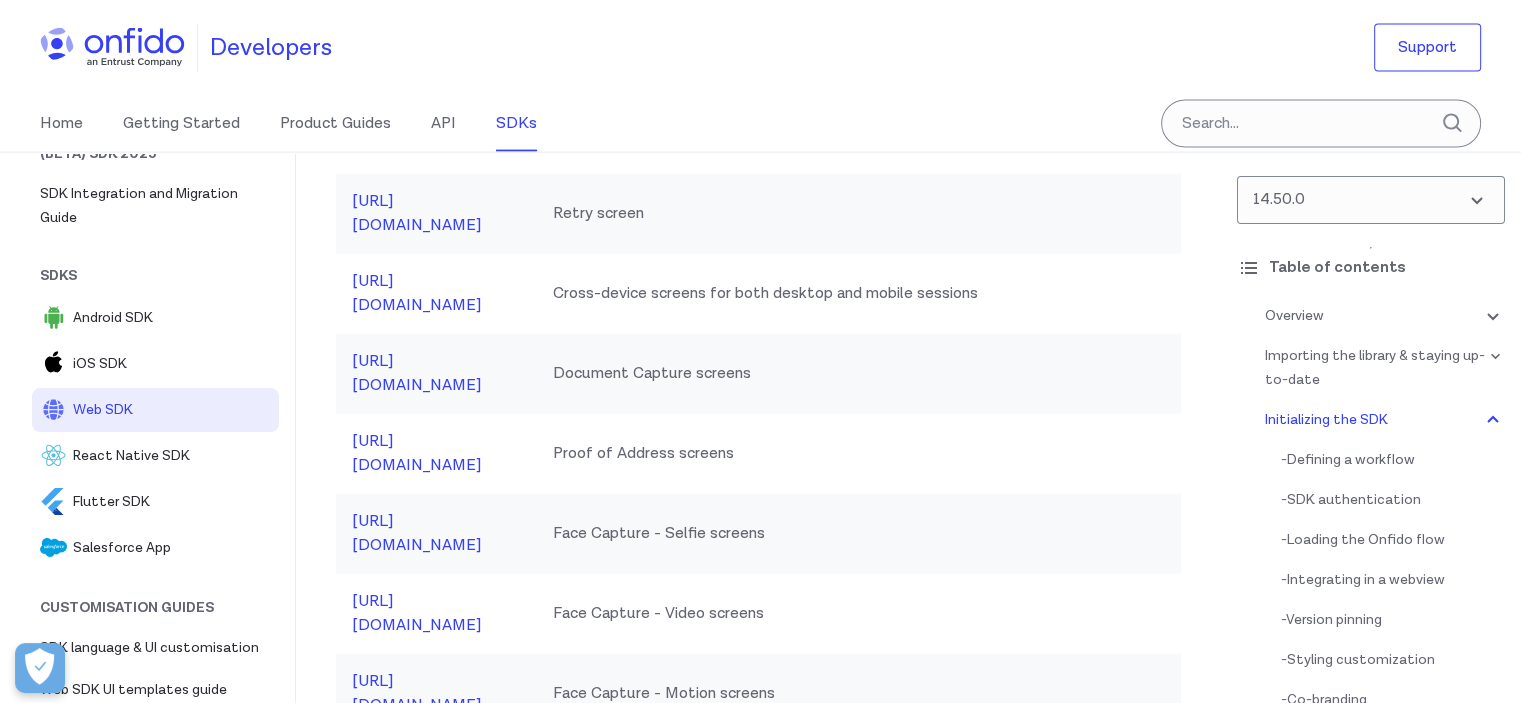 click on "[URL][DOMAIN_NAME]" at bounding box center [416, 53] 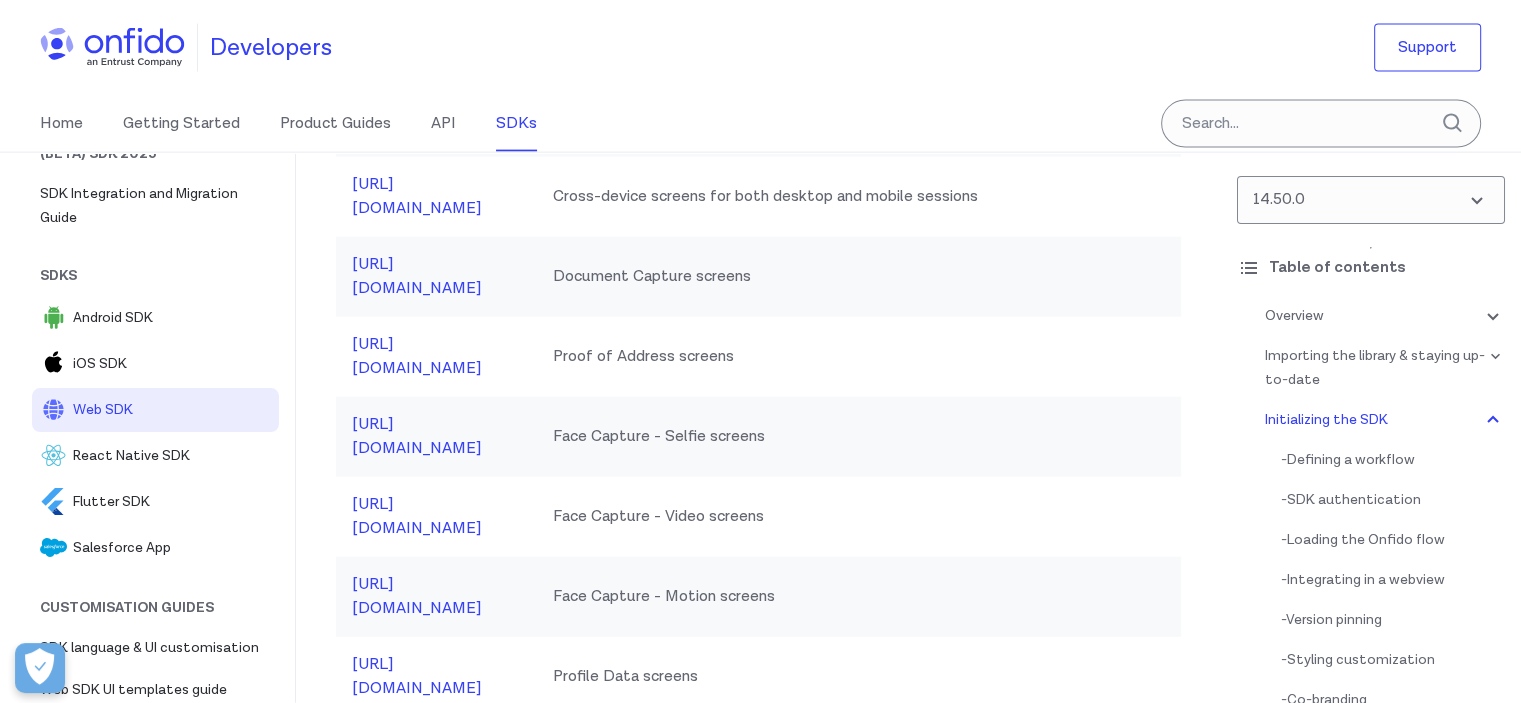 scroll, scrollTop: 12100, scrollLeft: 0, axis: vertical 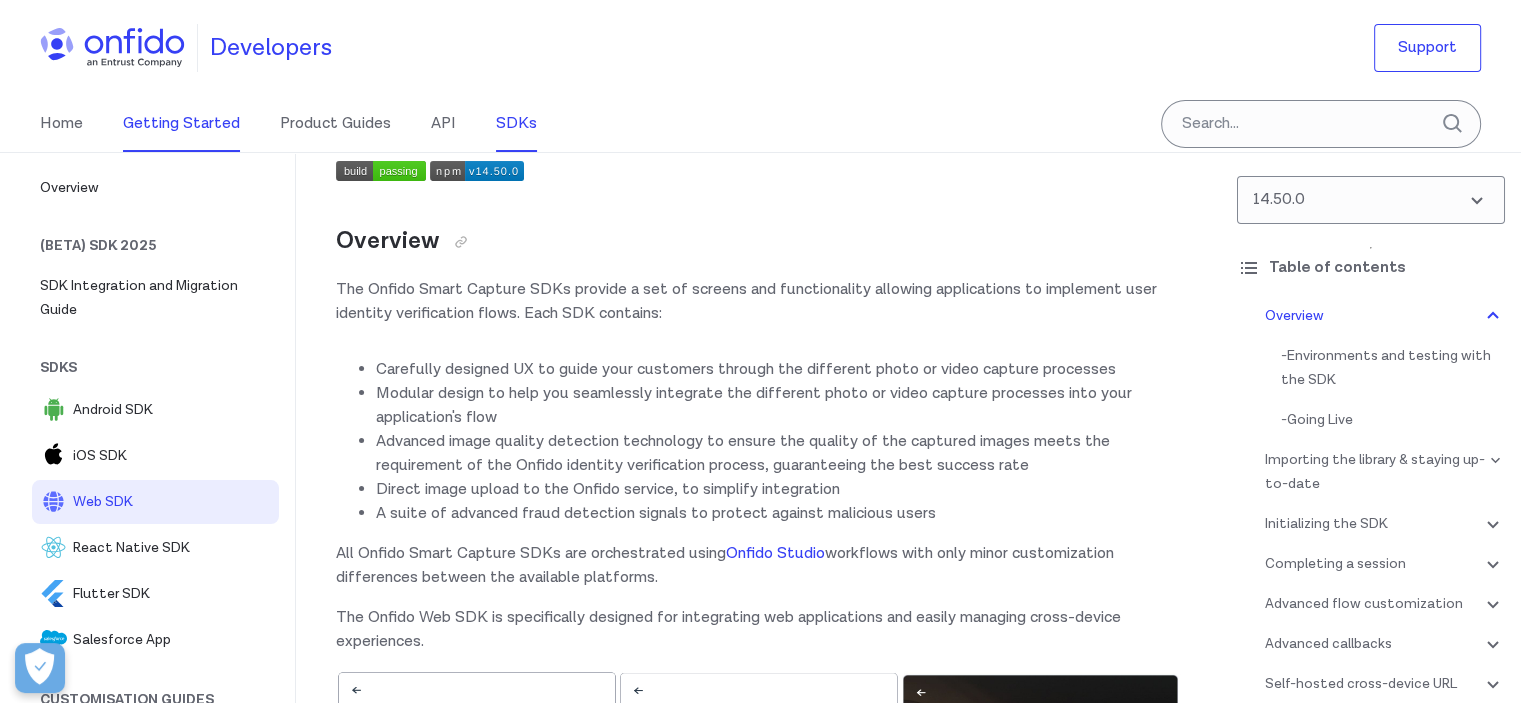 click on "Getting Started" at bounding box center (181, 124) 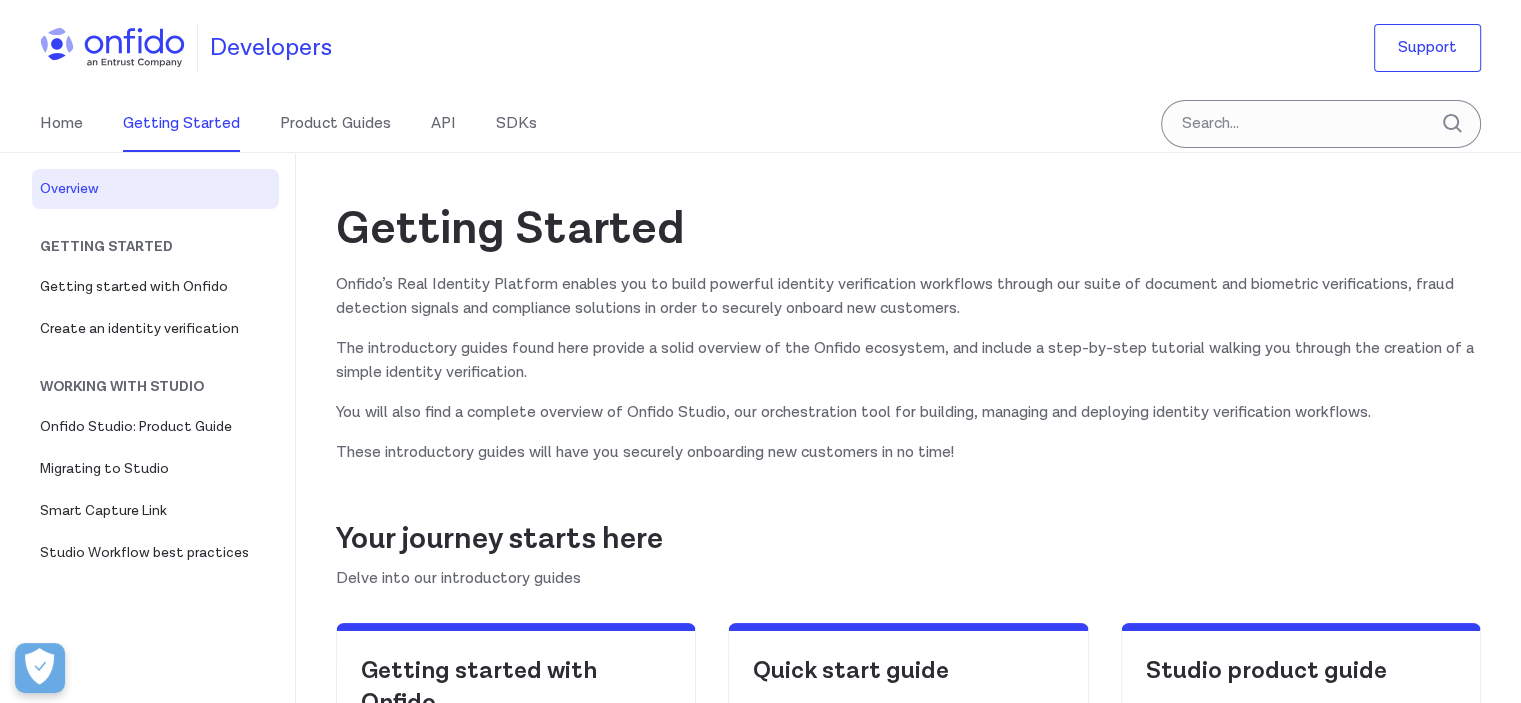 scroll, scrollTop: 0, scrollLeft: 0, axis: both 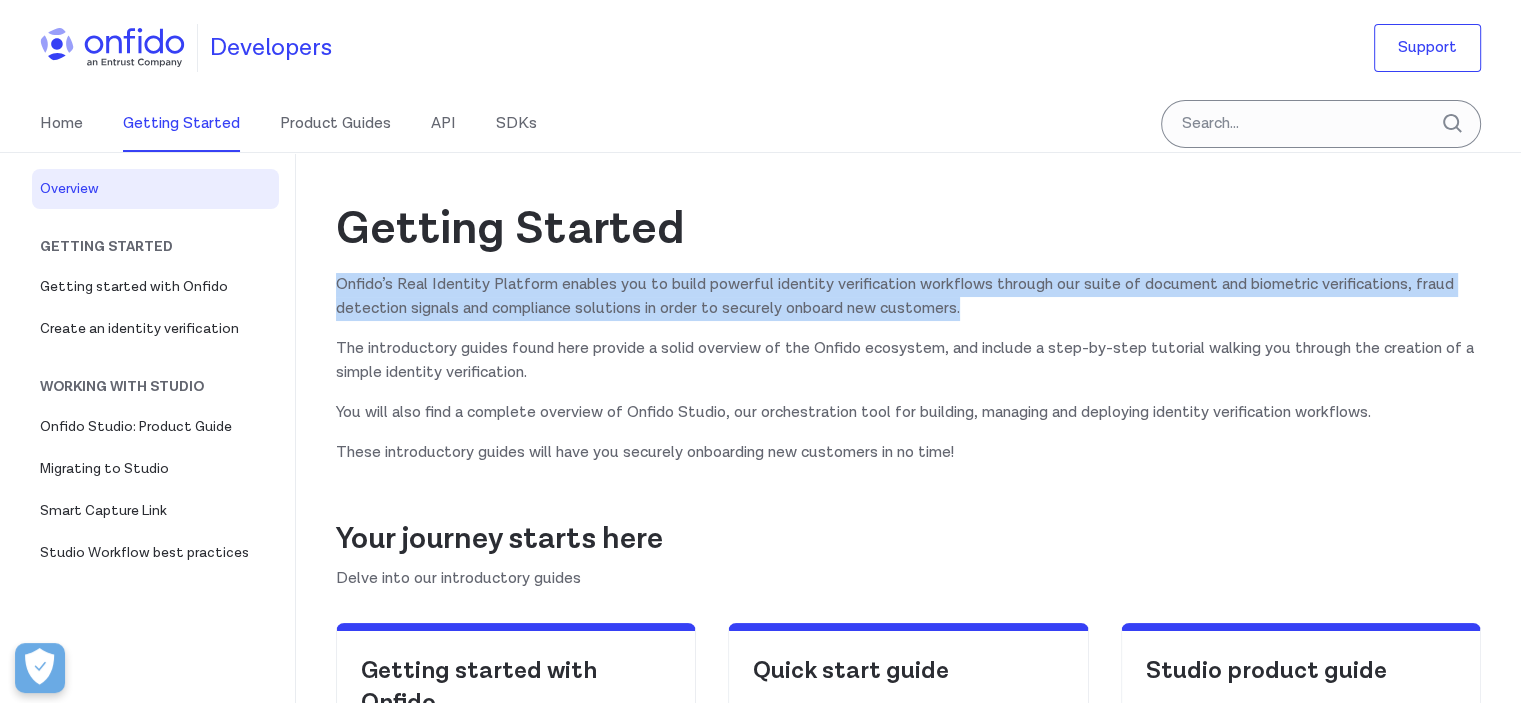 drag, startPoint x: 996, startPoint y: 311, endPoint x: 301, endPoint y: 293, distance: 695.23303 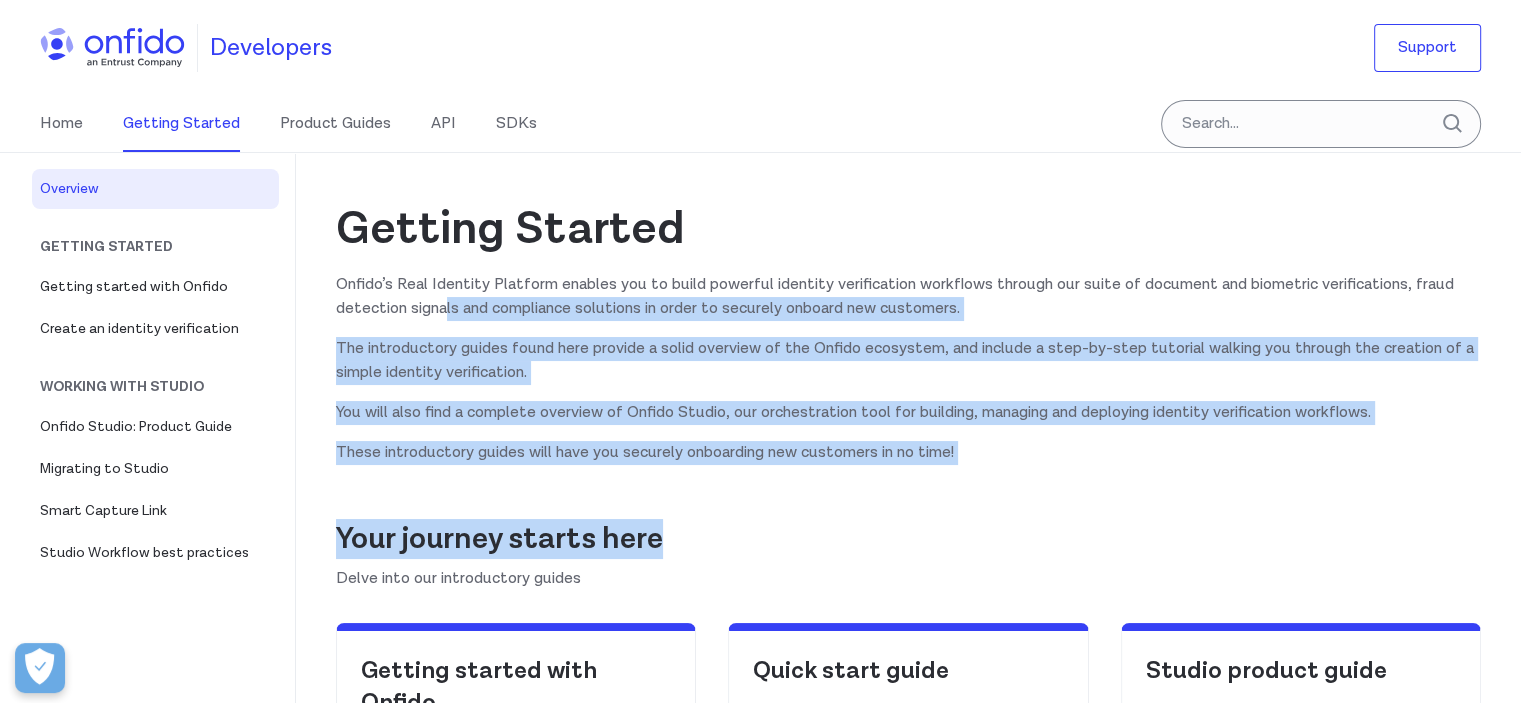 drag, startPoint x: 1060, startPoint y: 465, endPoint x: 449, endPoint y: 307, distance: 631.09827 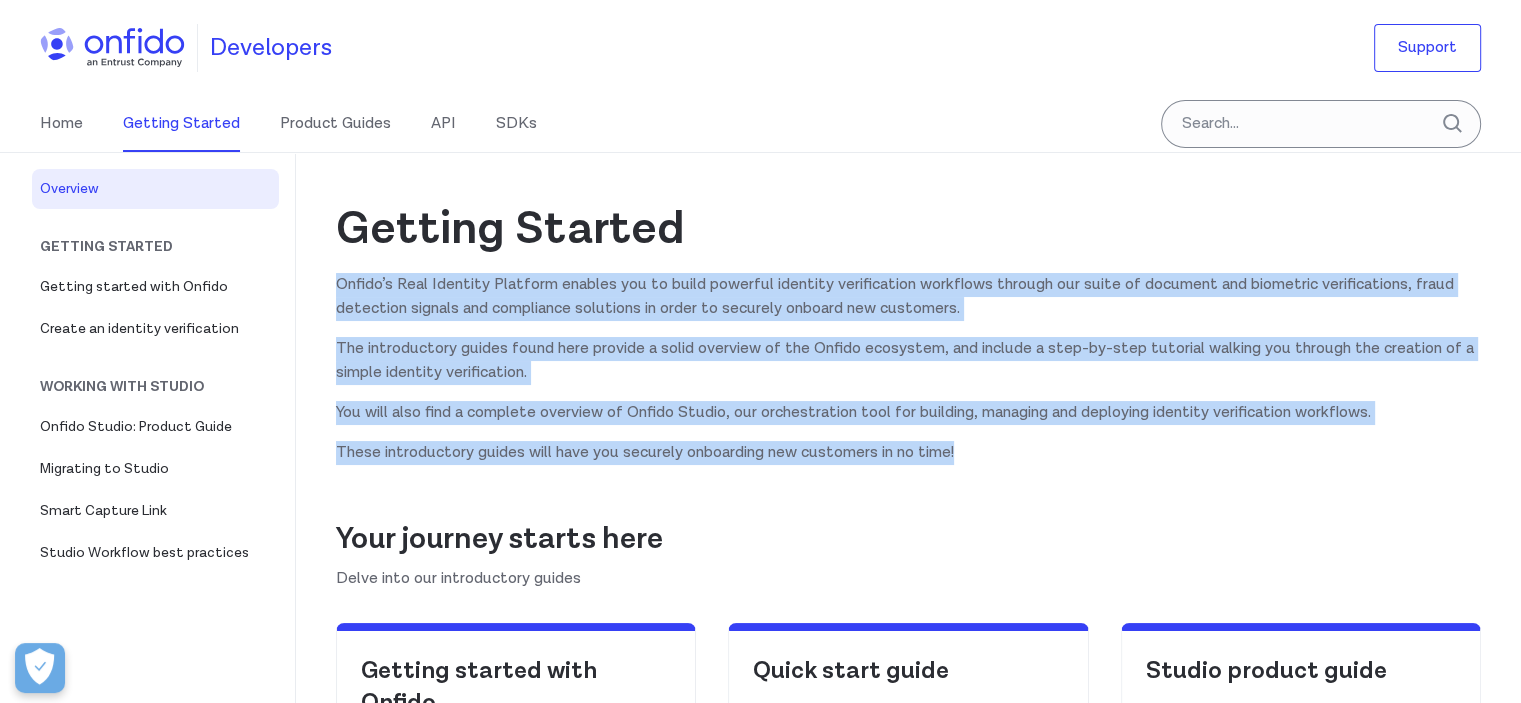 drag, startPoint x: 306, startPoint y: 274, endPoint x: 1080, endPoint y: 437, distance: 790.97723 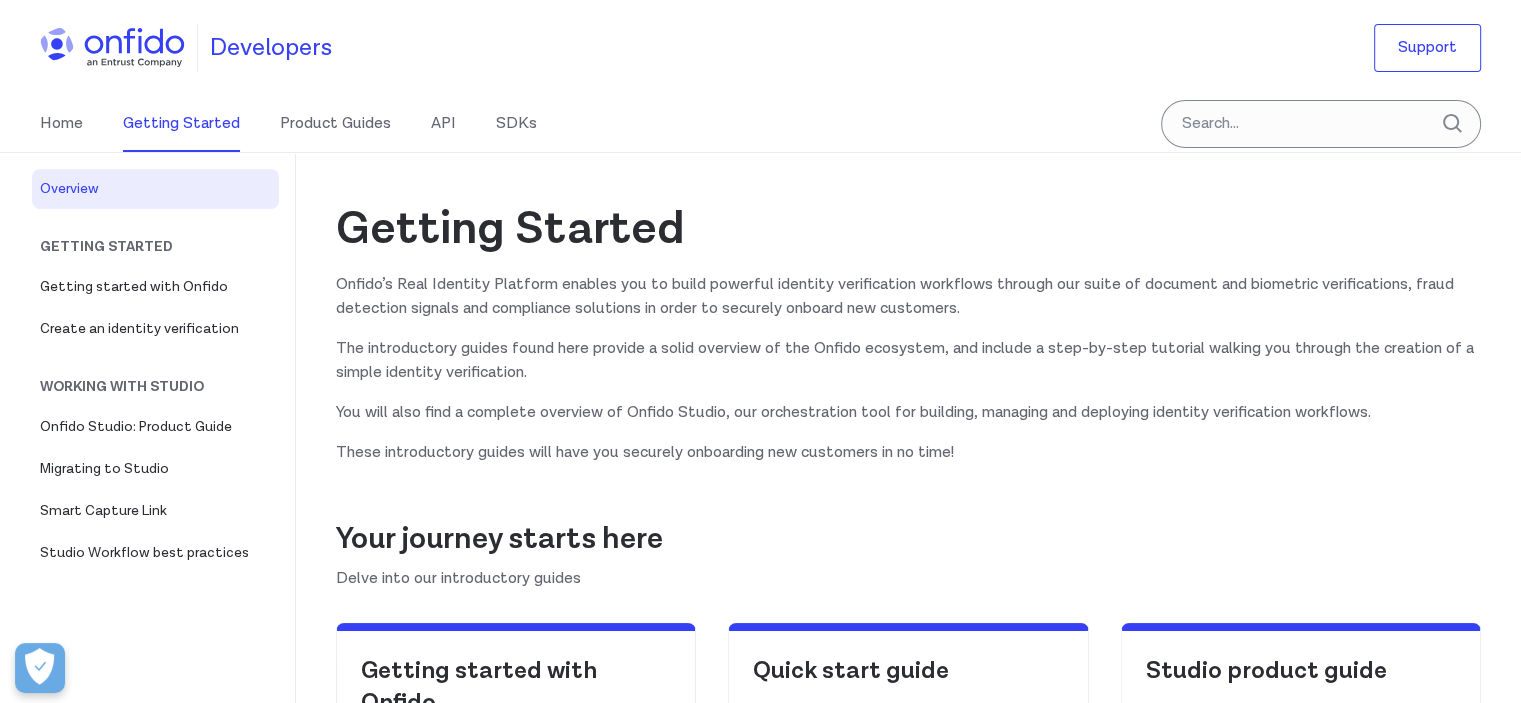 click on "Getting Started Onfido’s Real Identity Platform enables you to build powerful identity verification workflows through our suite of document and biometric verifications, fraud detection signals and compliance solutions in order to securely onboard new customers. The introductory guides found here provide a solid overview of the Onfido ecosystem, and include a step-by-step tutorial walking you through the creation of a simple identity verification. You will also find a complete overview of Onfido Studio, our orchestration tool for building, managing and deploying identity verification workflows. These introductory guides will have you securely onboarding new customers in no time! Your journey starts here     Delve into our introductory guides   Getting started with Onfido   A comprehensive overview of Onfido’s Real Identity Platform.   Quick start guide   A step-by-step guide to building your first identity verification flow.   Studio product guide" at bounding box center (908, 512) 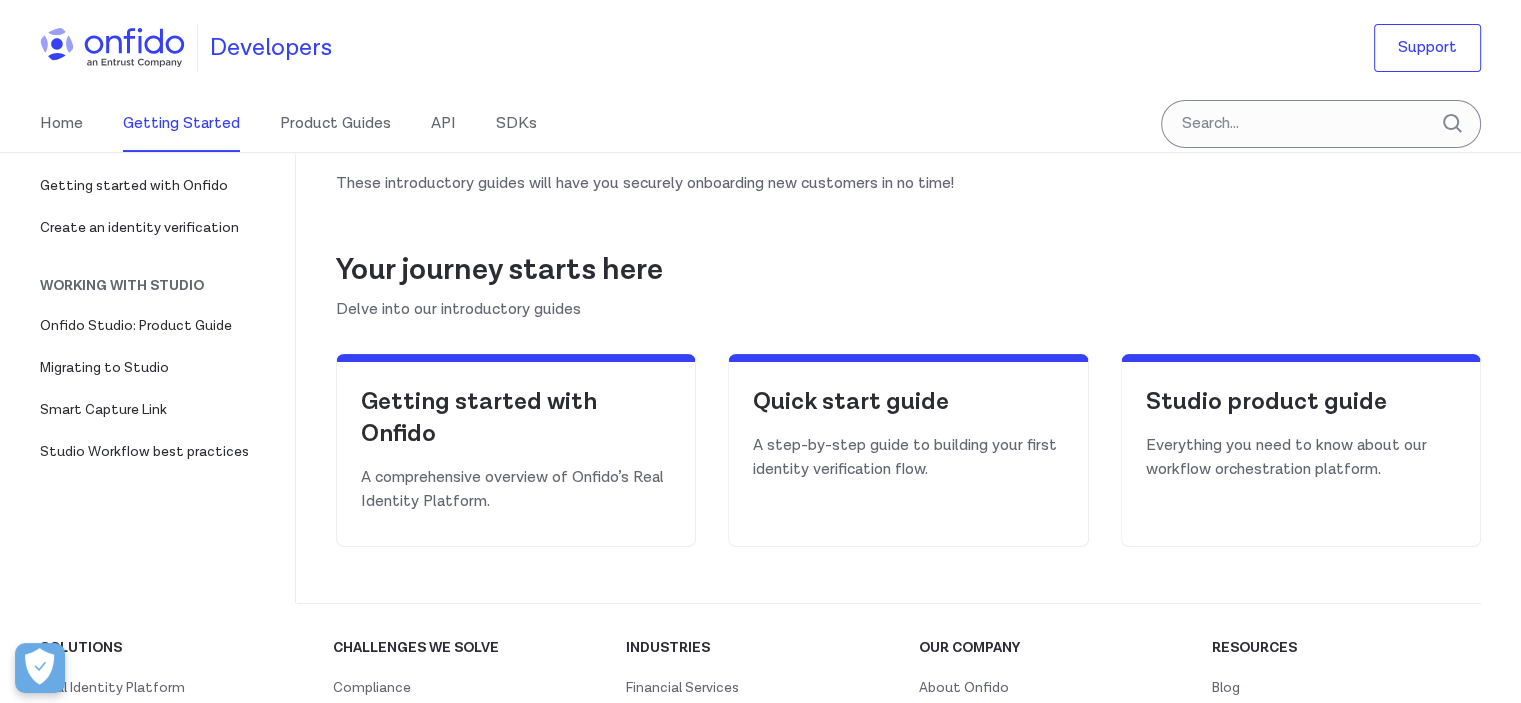scroll, scrollTop: 300, scrollLeft: 0, axis: vertical 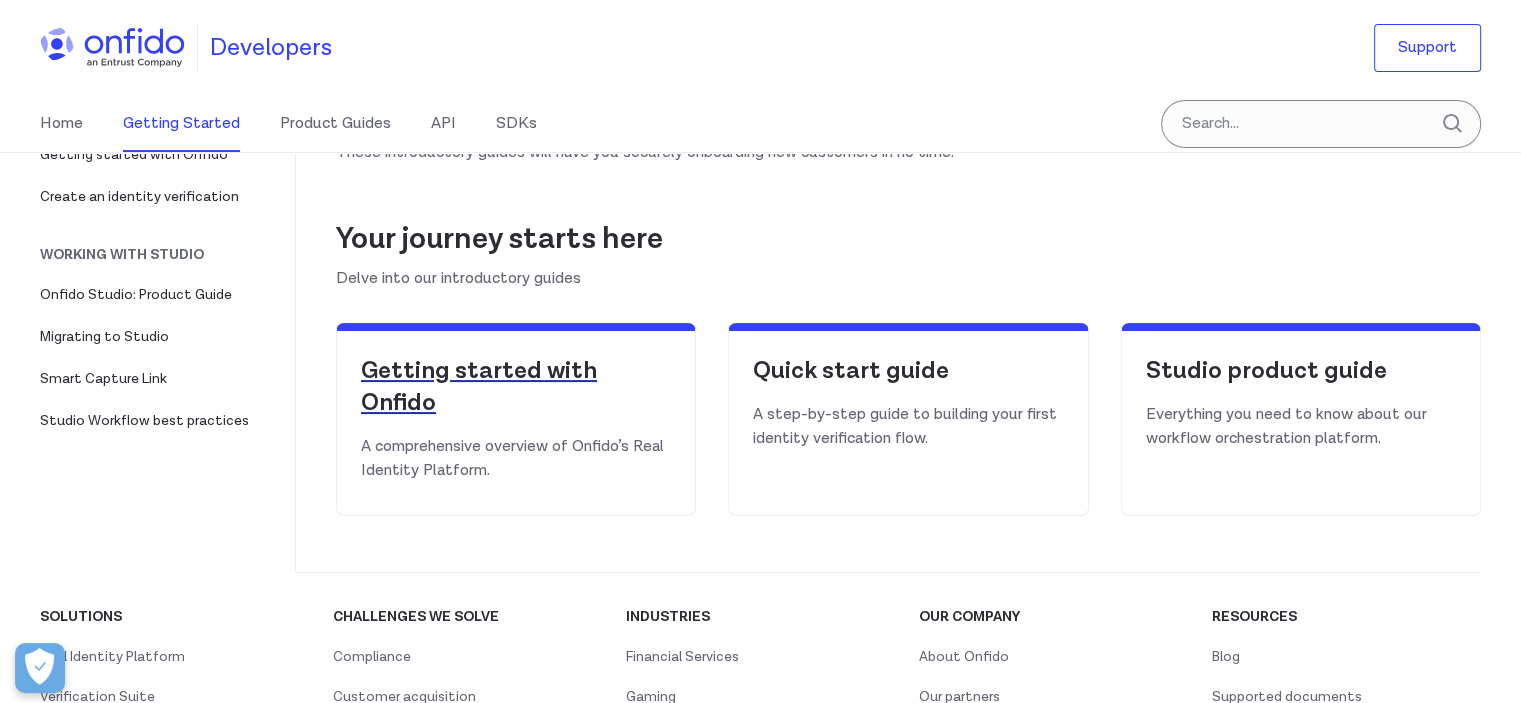 click on "Getting started with Onfido" at bounding box center (516, 395) 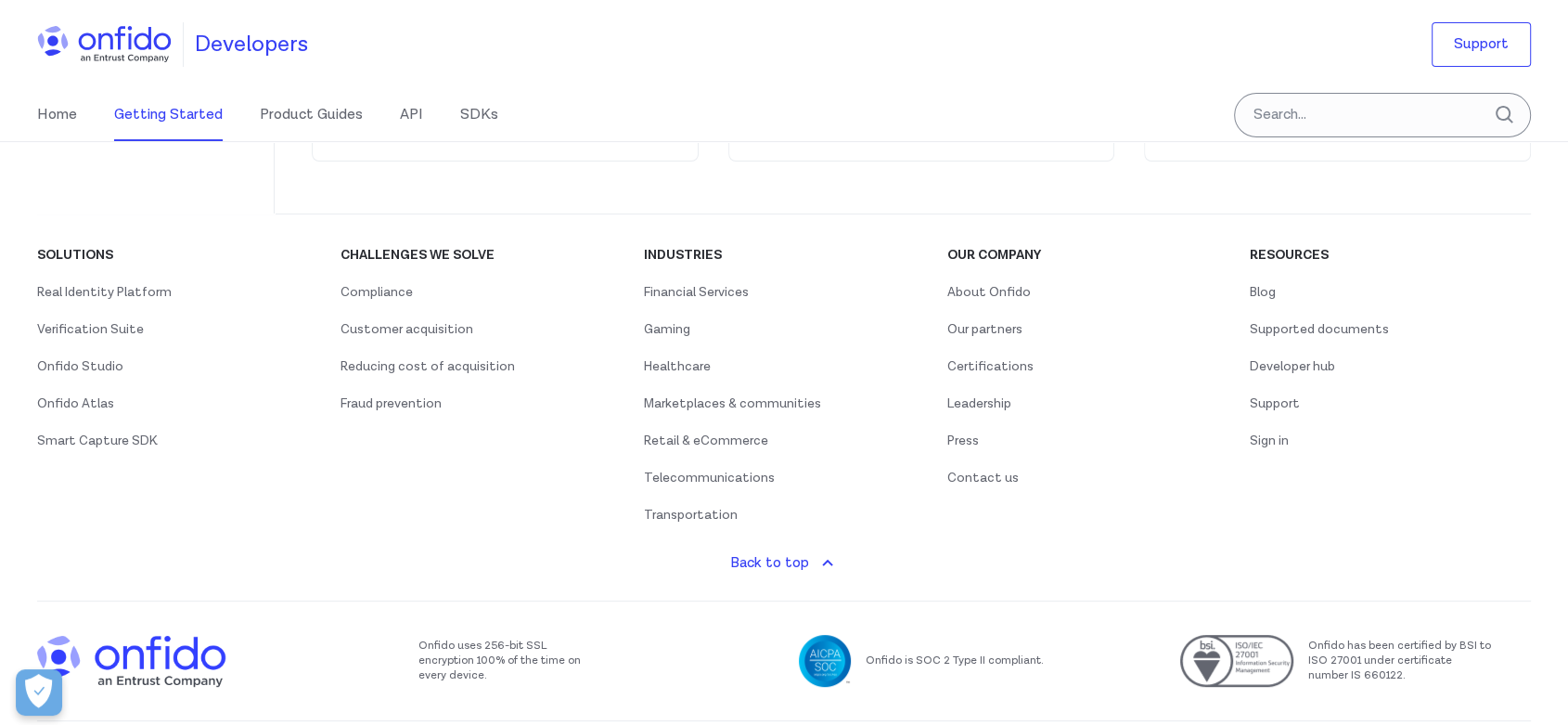 scroll, scrollTop: 0, scrollLeft: 0, axis: both 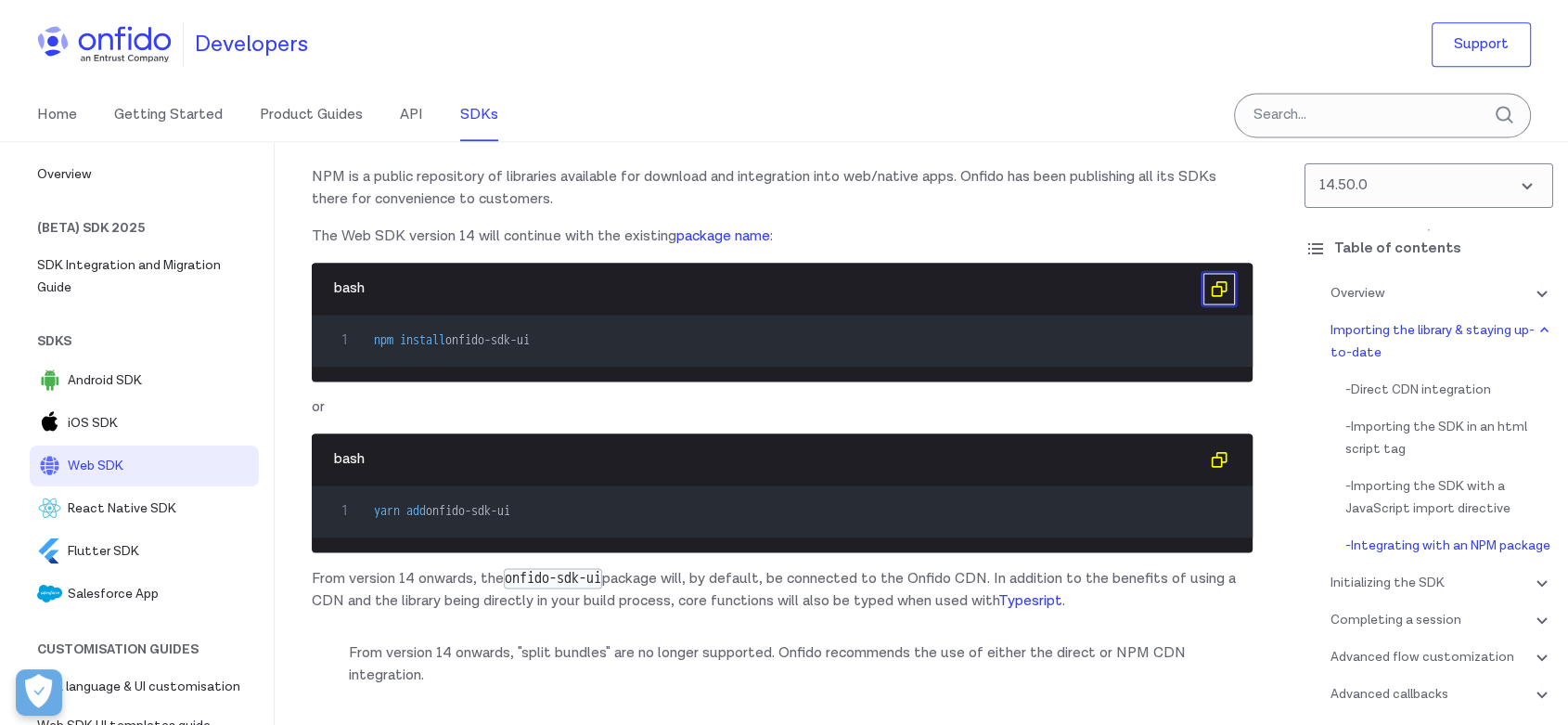 click at bounding box center (1219, 289) 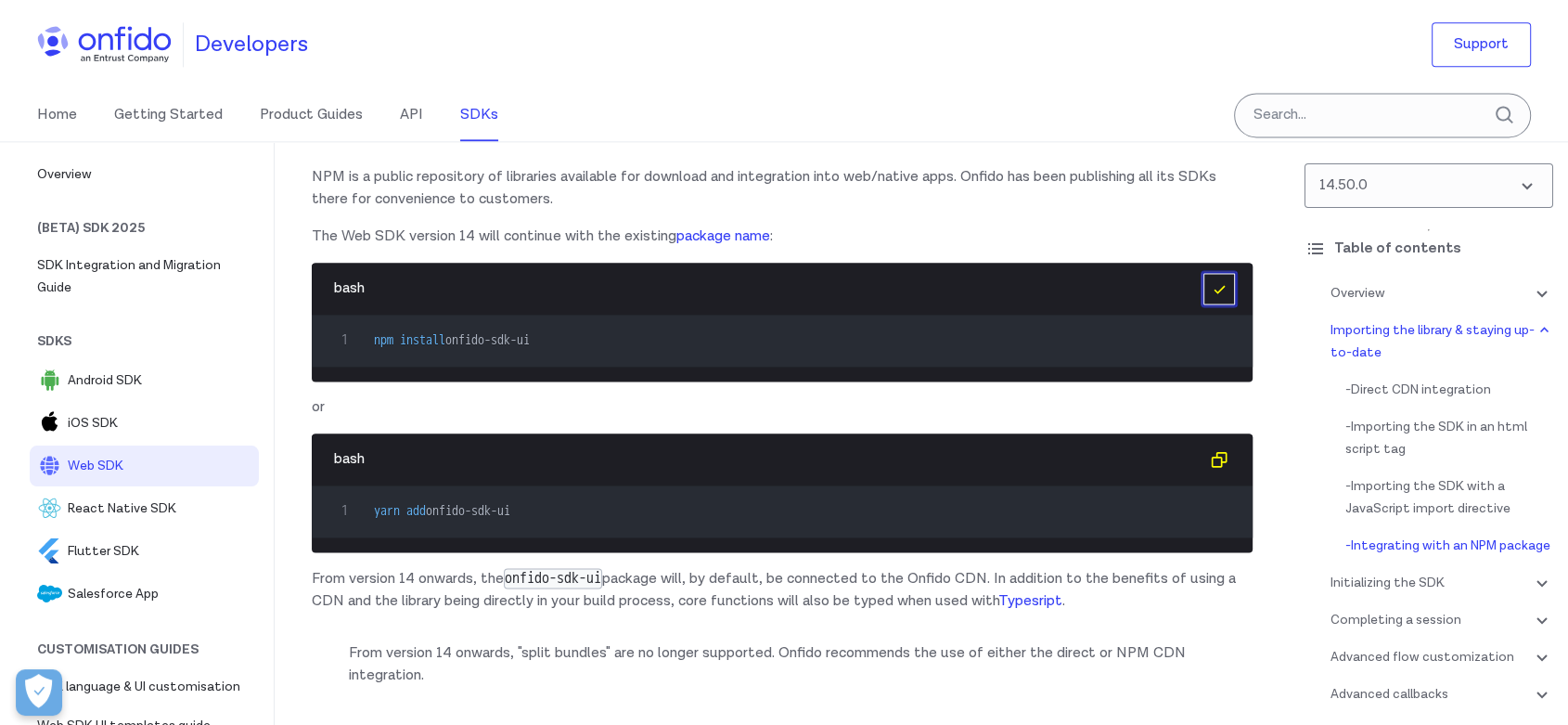 type 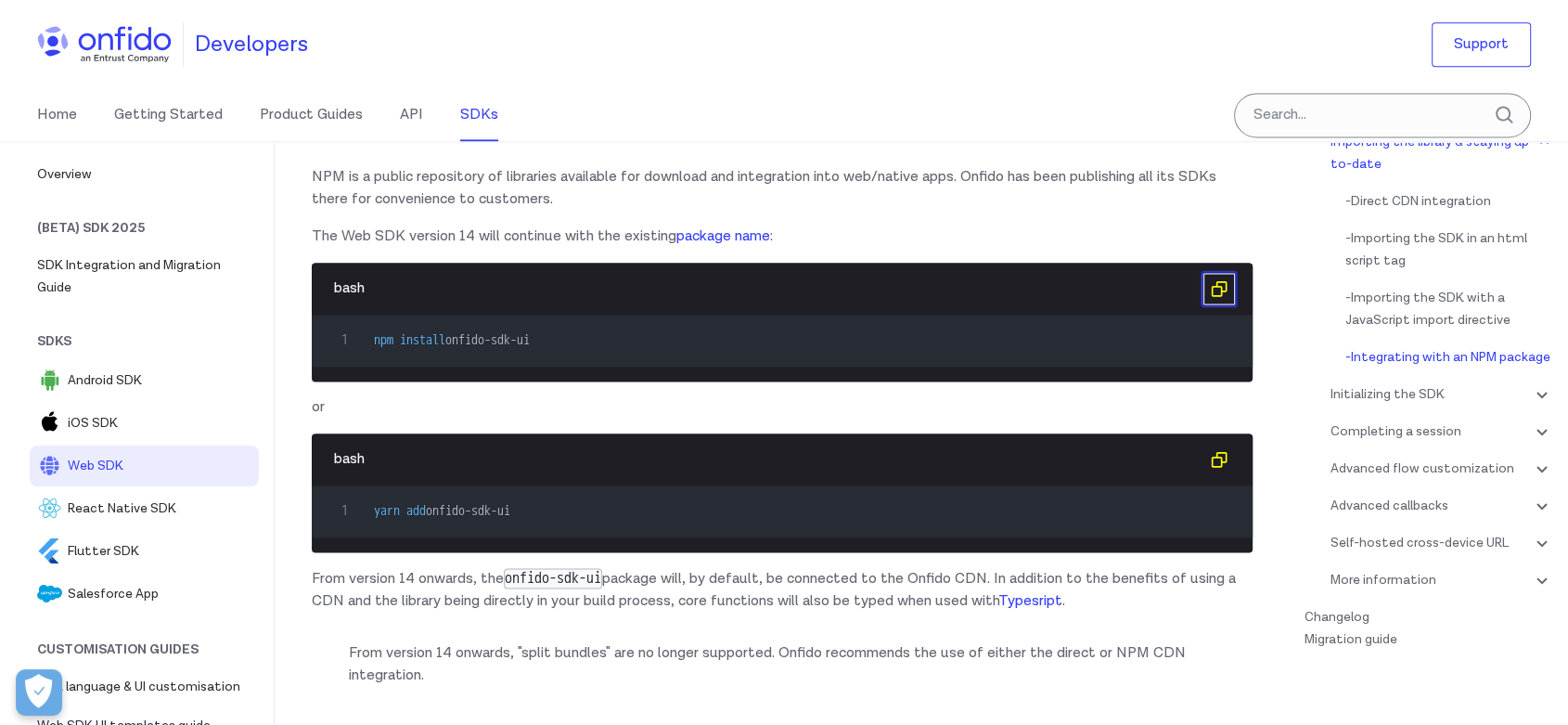 scroll, scrollTop: 206, scrollLeft: 0, axis: vertical 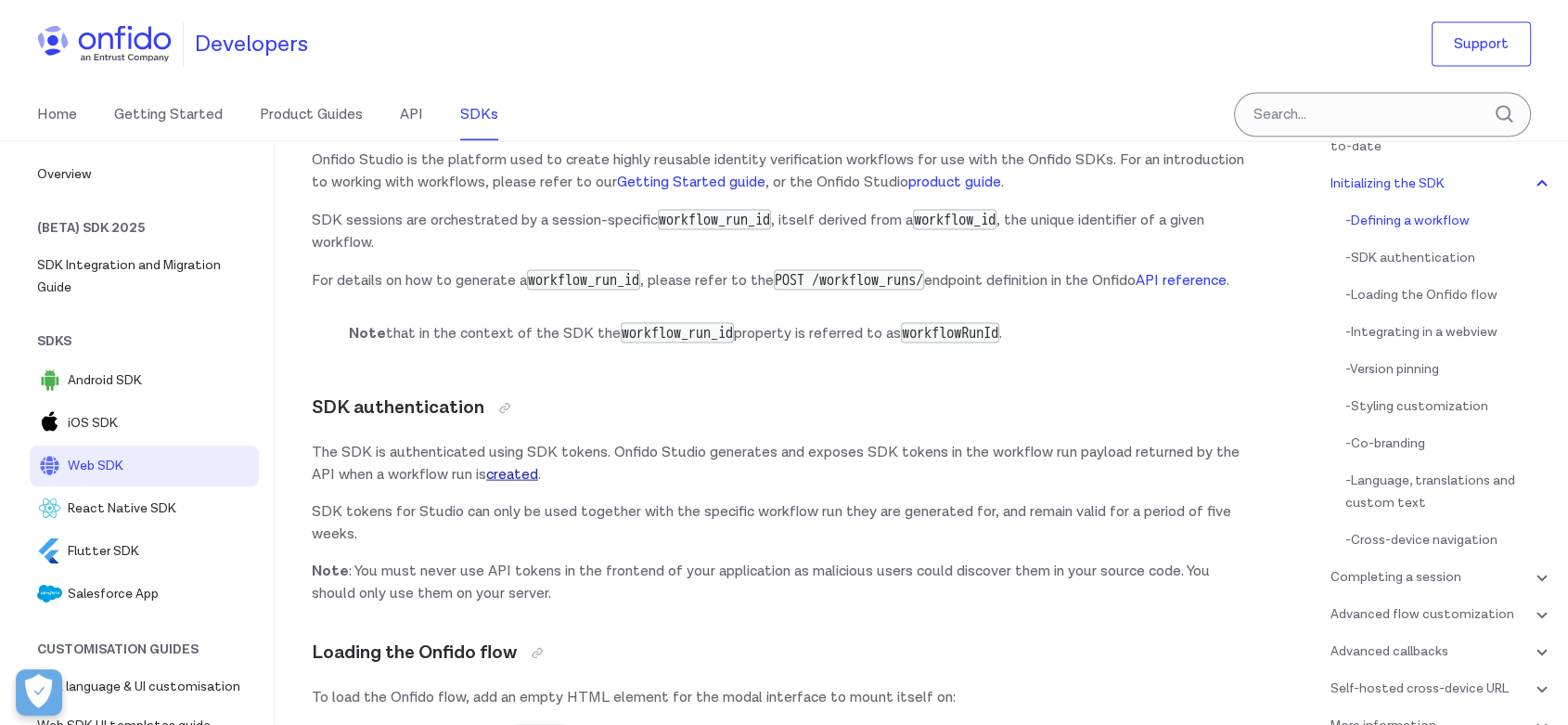 click on "created" at bounding box center [512, 474] 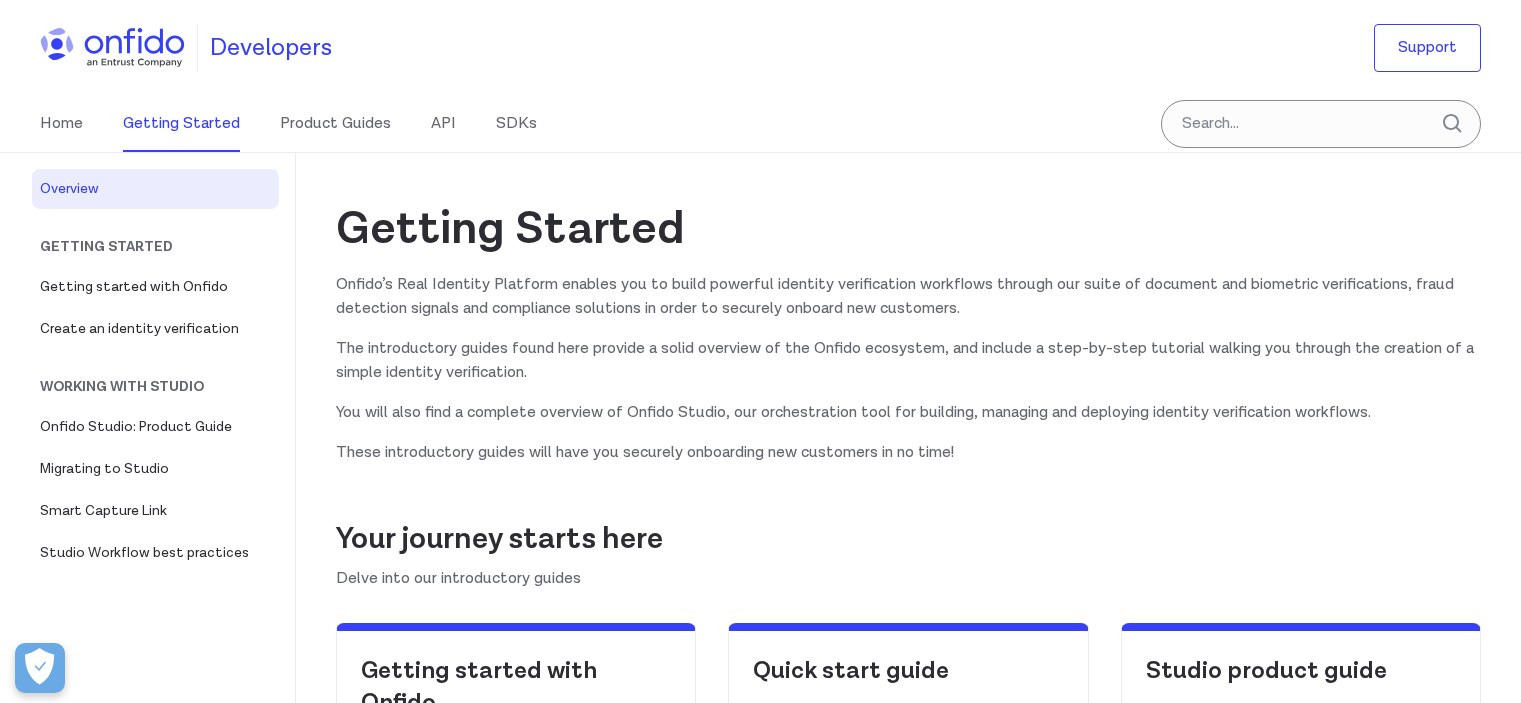 scroll, scrollTop: 0, scrollLeft: 0, axis: both 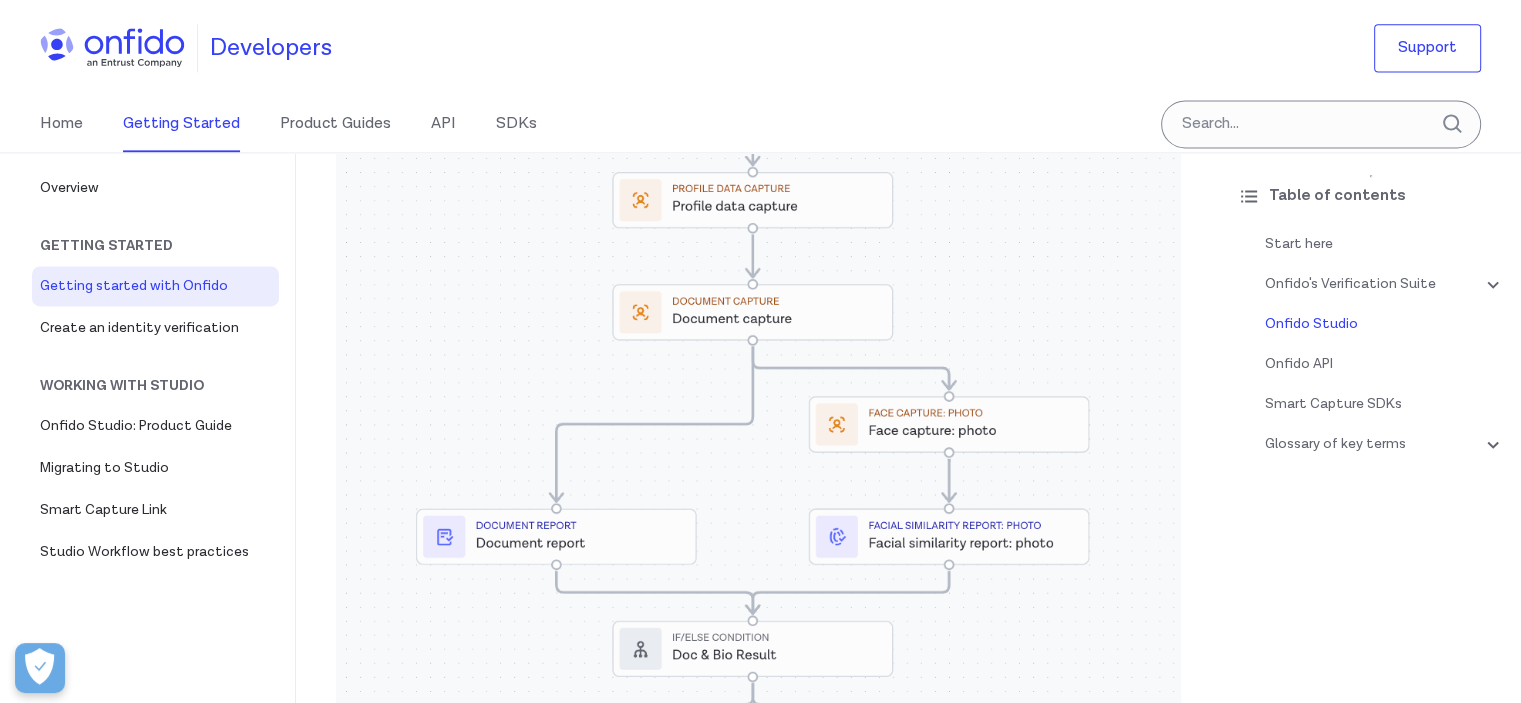 click at bounding box center (758, 493) 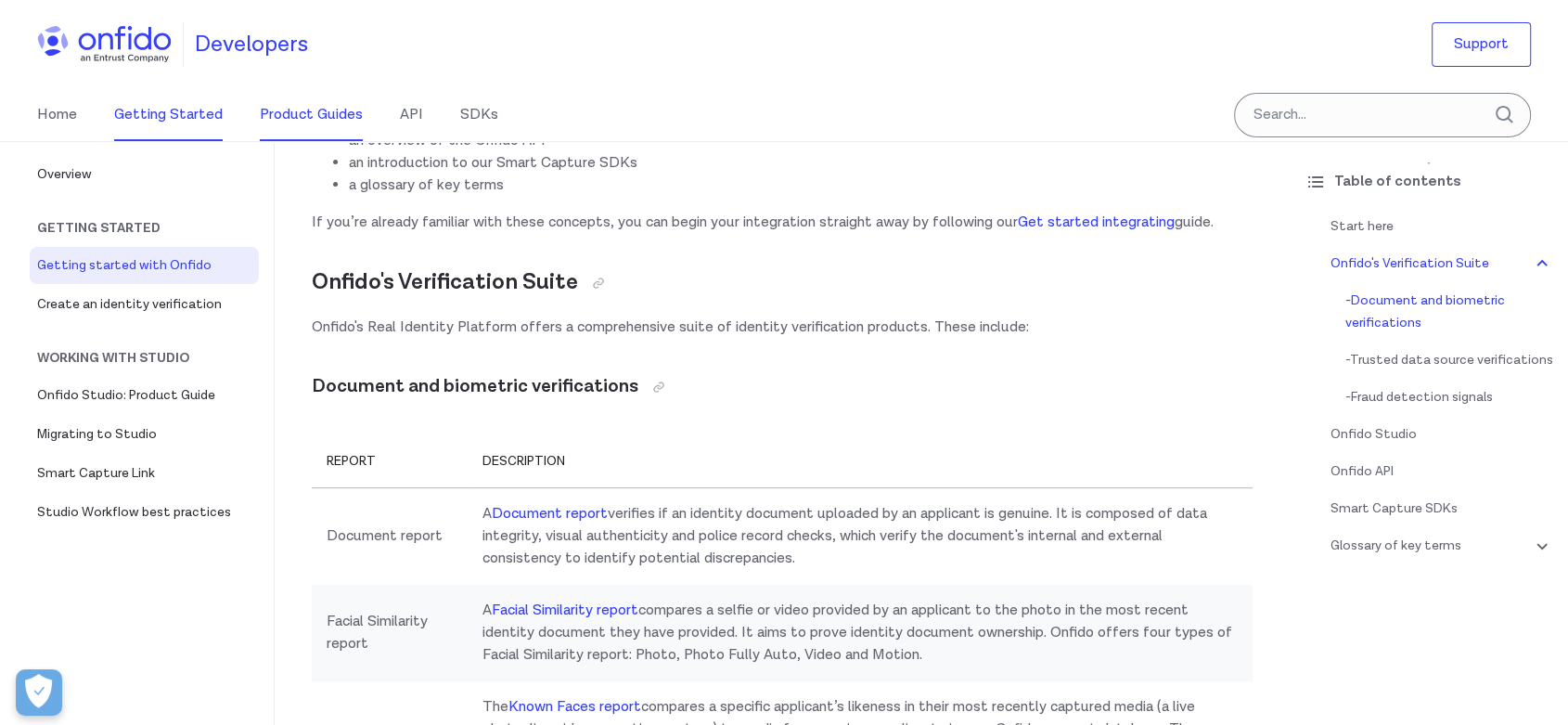 scroll, scrollTop: 309, scrollLeft: 0, axis: vertical 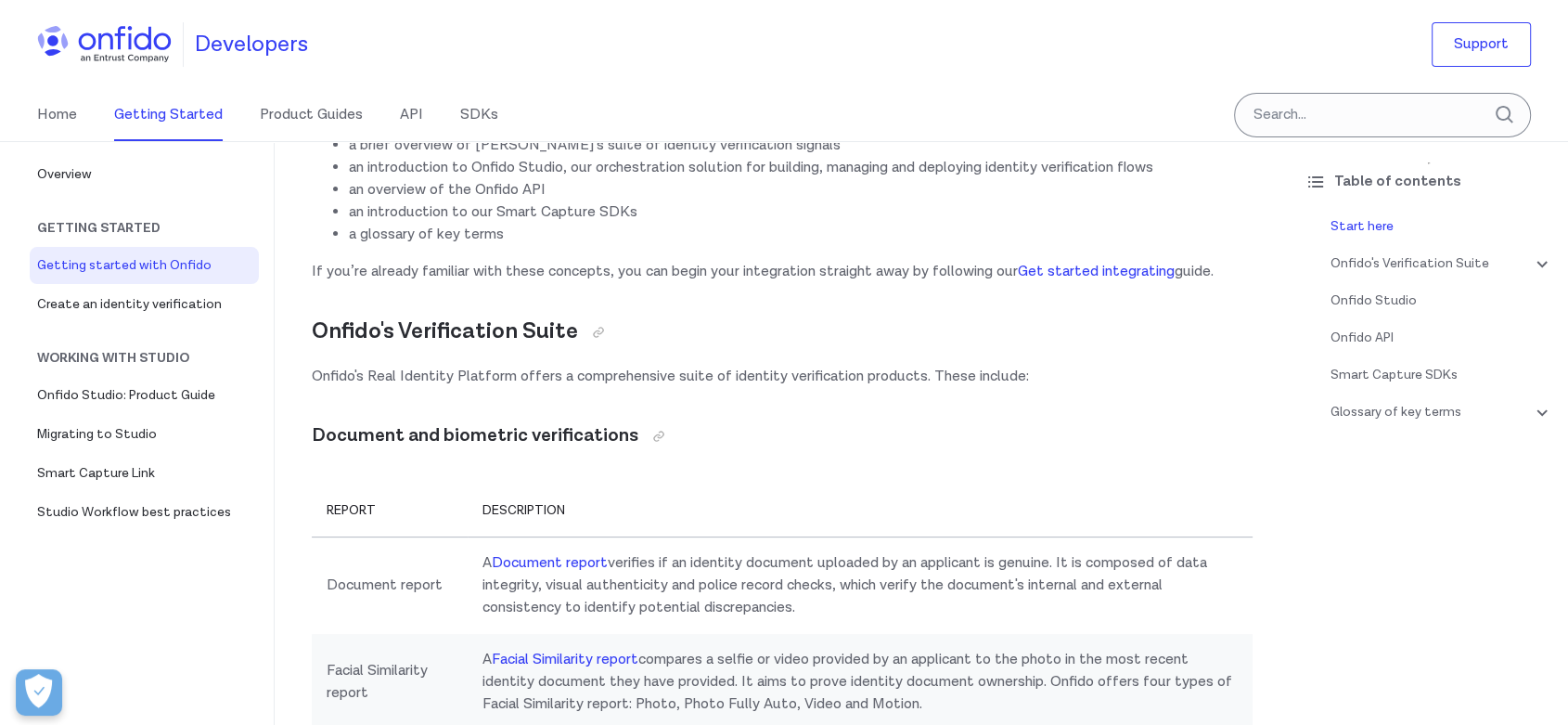 click at bounding box center [104, 45] 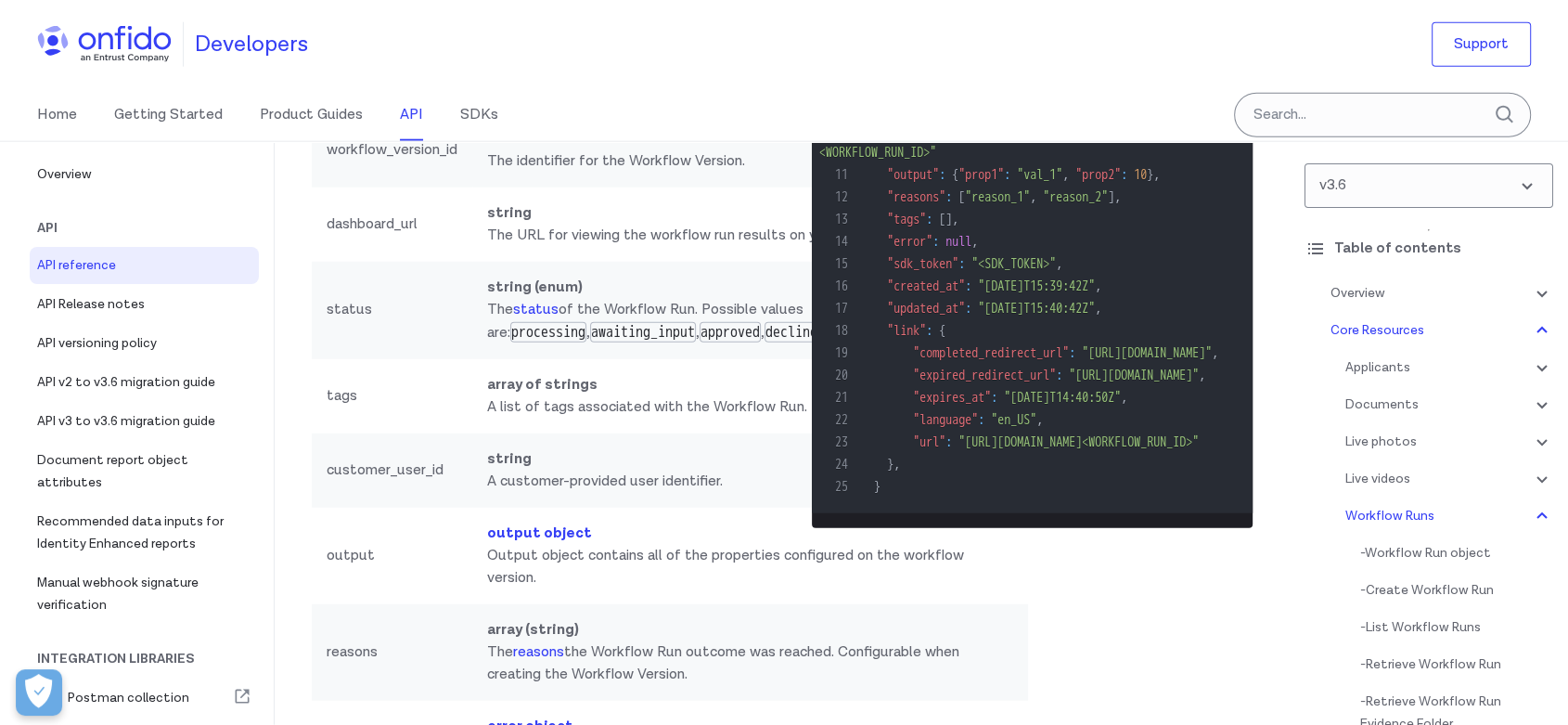 scroll, scrollTop: 39418, scrollLeft: 0, axis: vertical 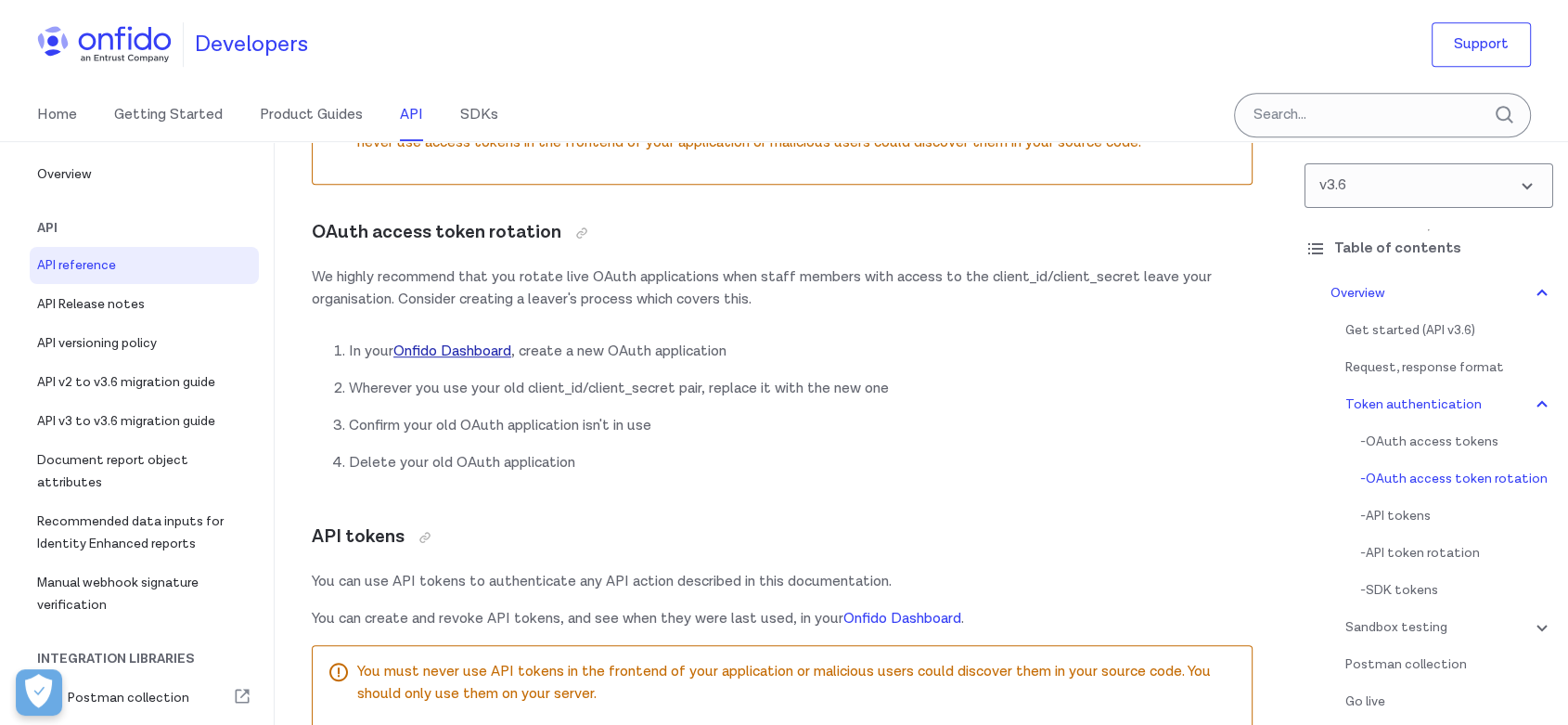 click on "Onfido Dashboard" at bounding box center [452, 351] 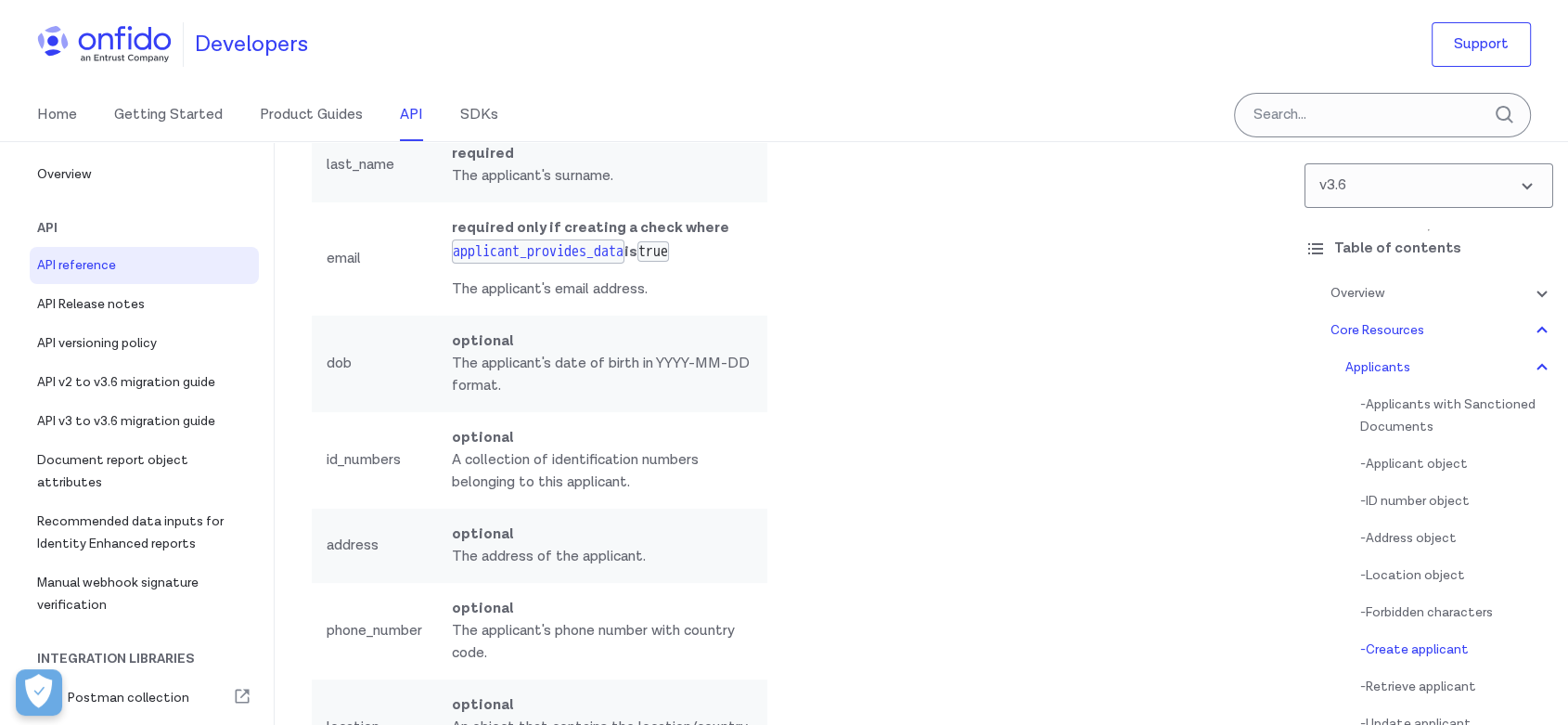 scroll, scrollTop: 20938, scrollLeft: 0, axis: vertical 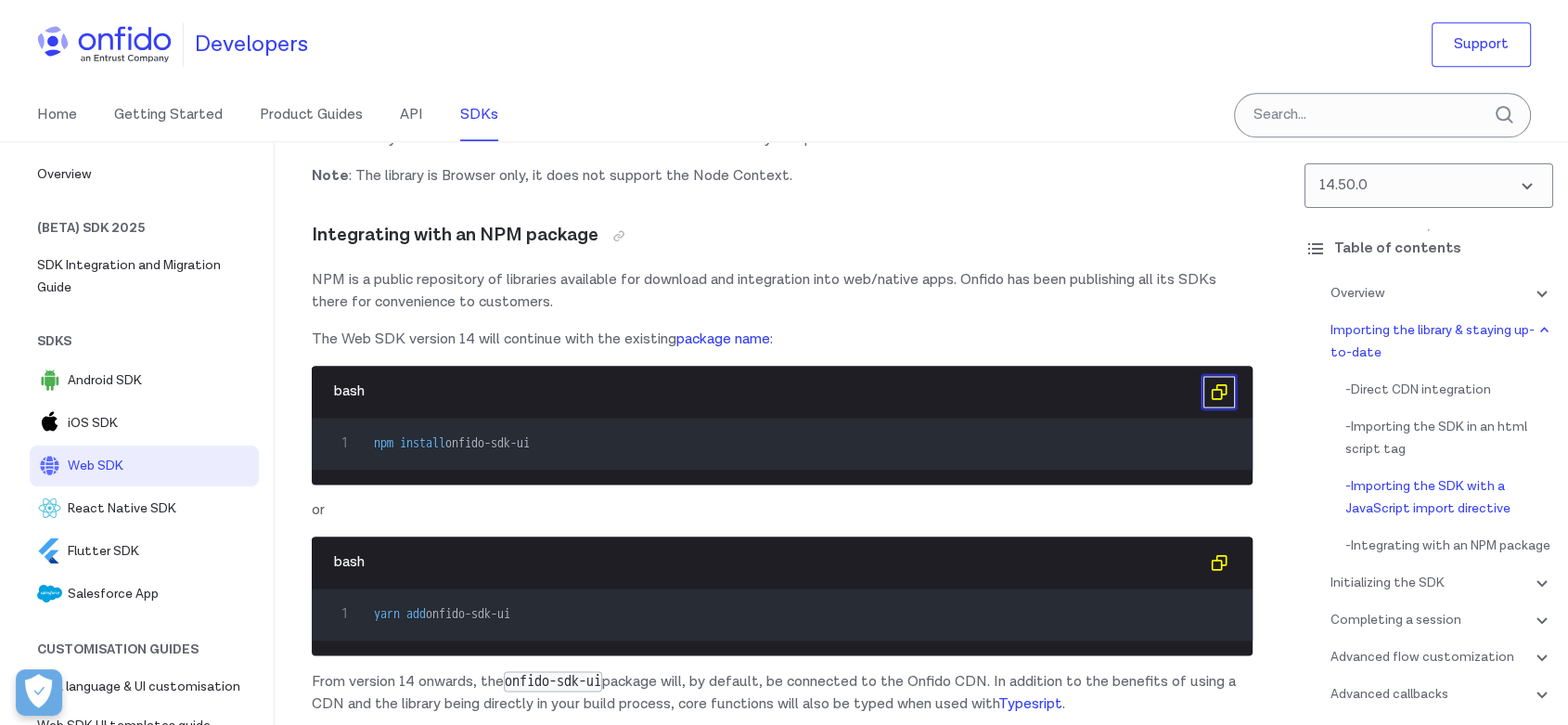 click 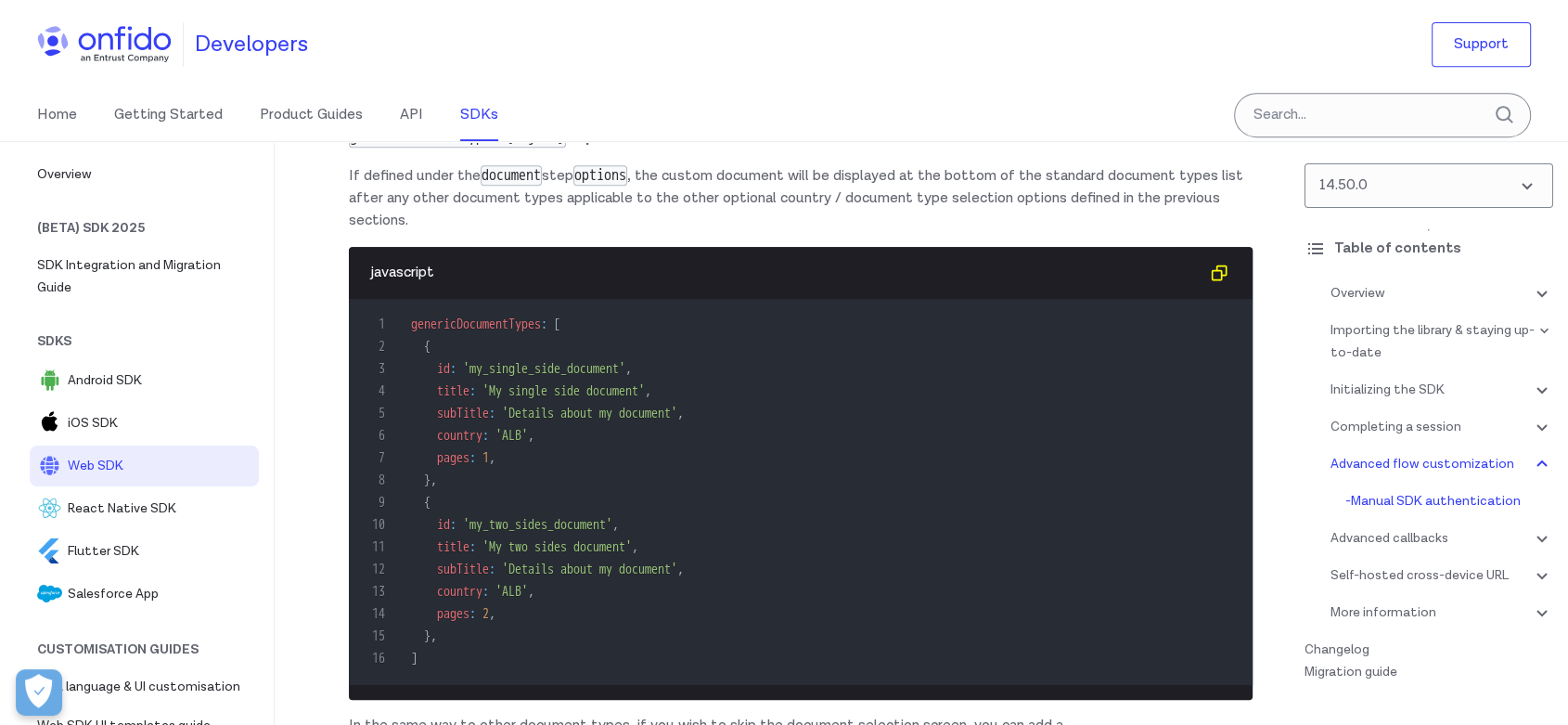 scroll, scrollTop: 29498, scrollLeft: 0, axis: vertical 